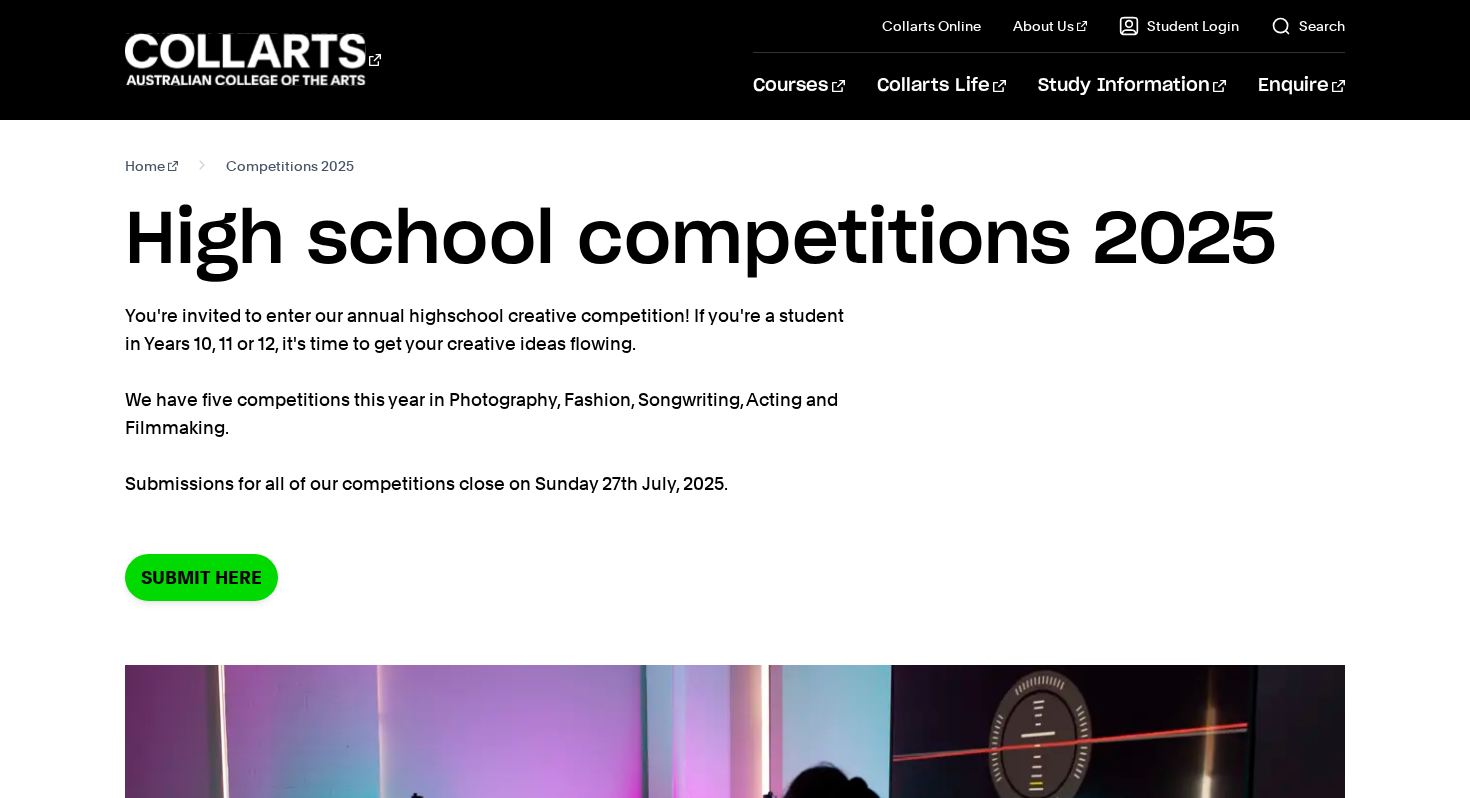 scroll, scrollTop: 361, scrollLeft: 0, axis: vertical 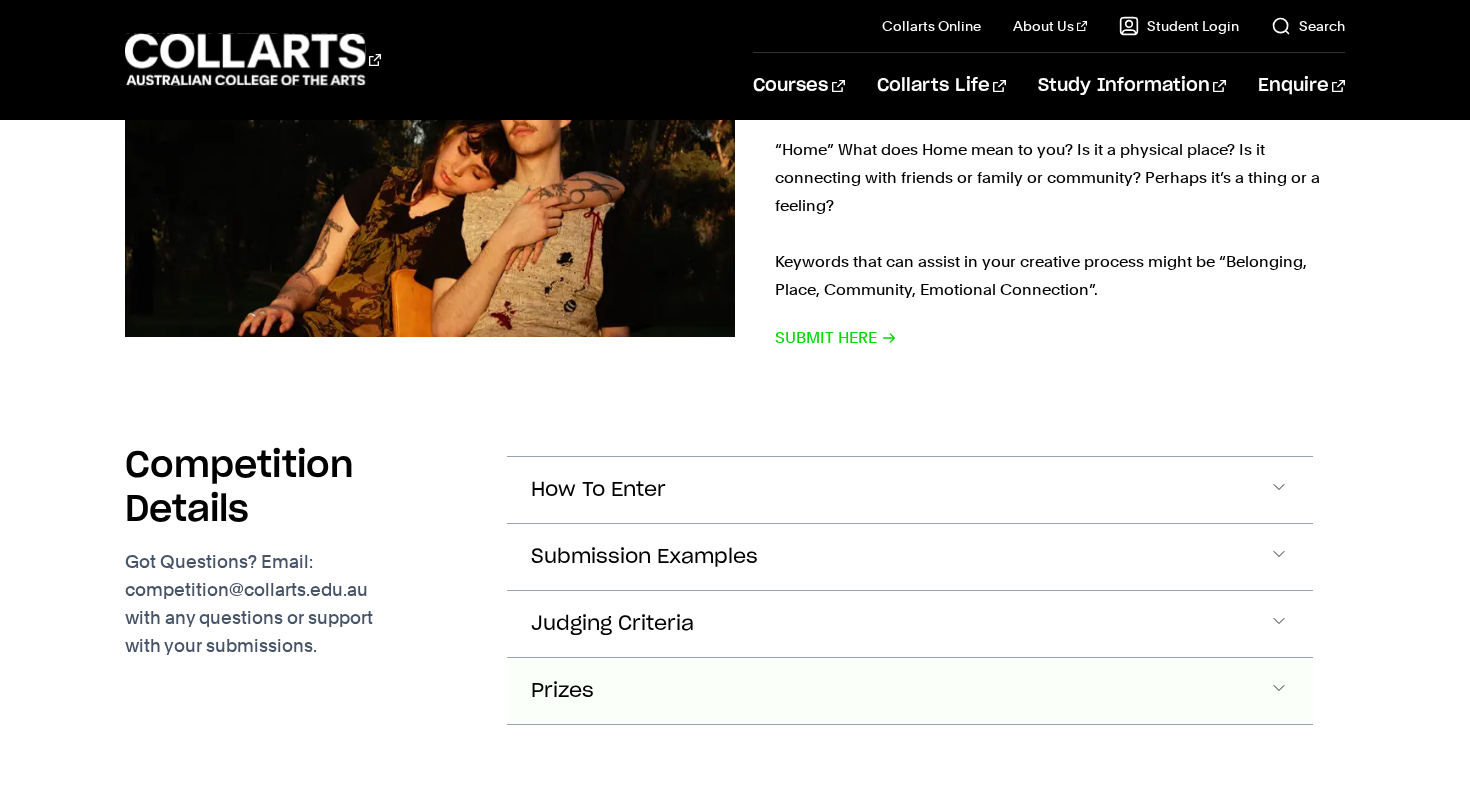 click on "Prizes" at bounding box center [910, -1046] 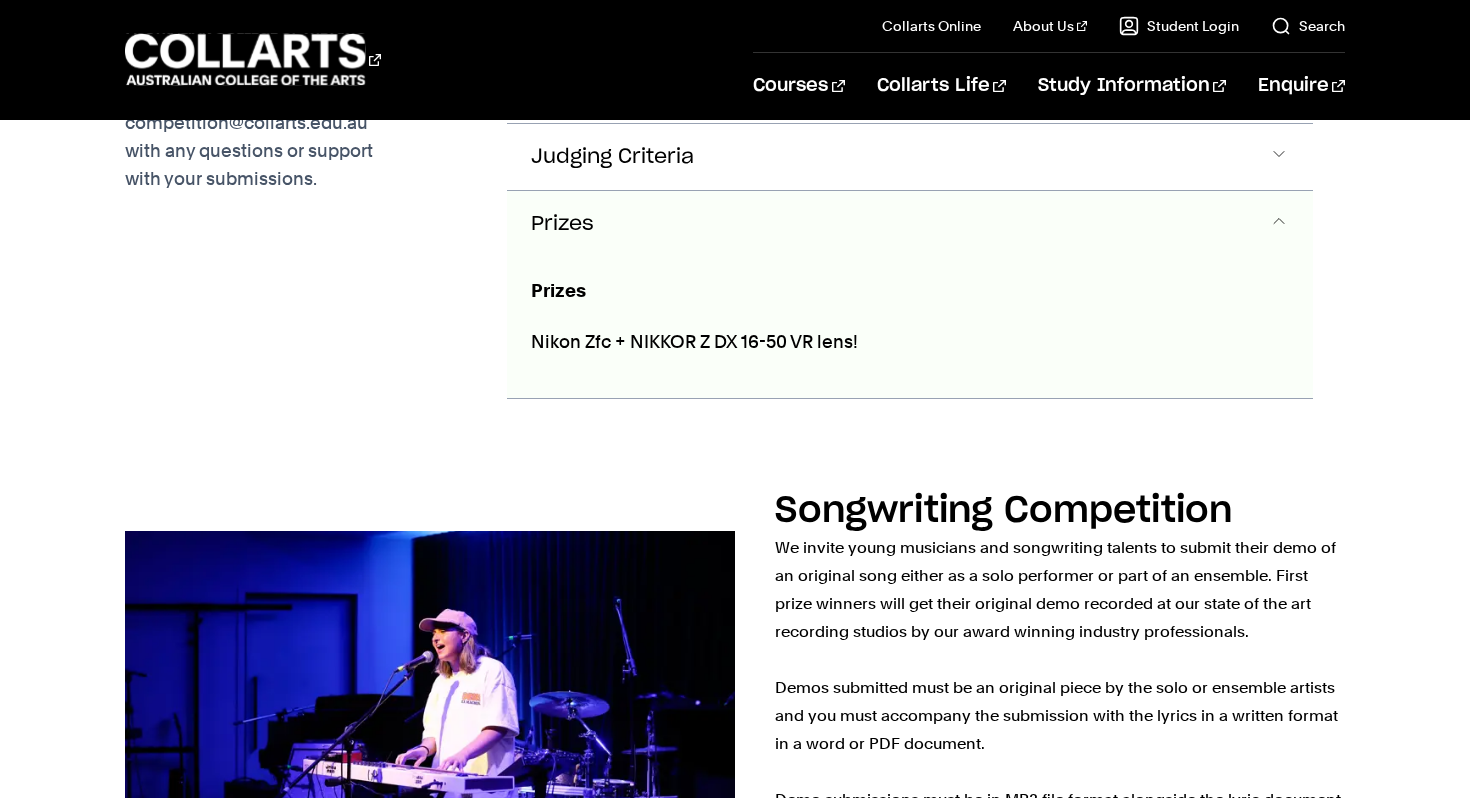 scroll, scrollTop: 3386, scrollLeft: 0, axis: vertical 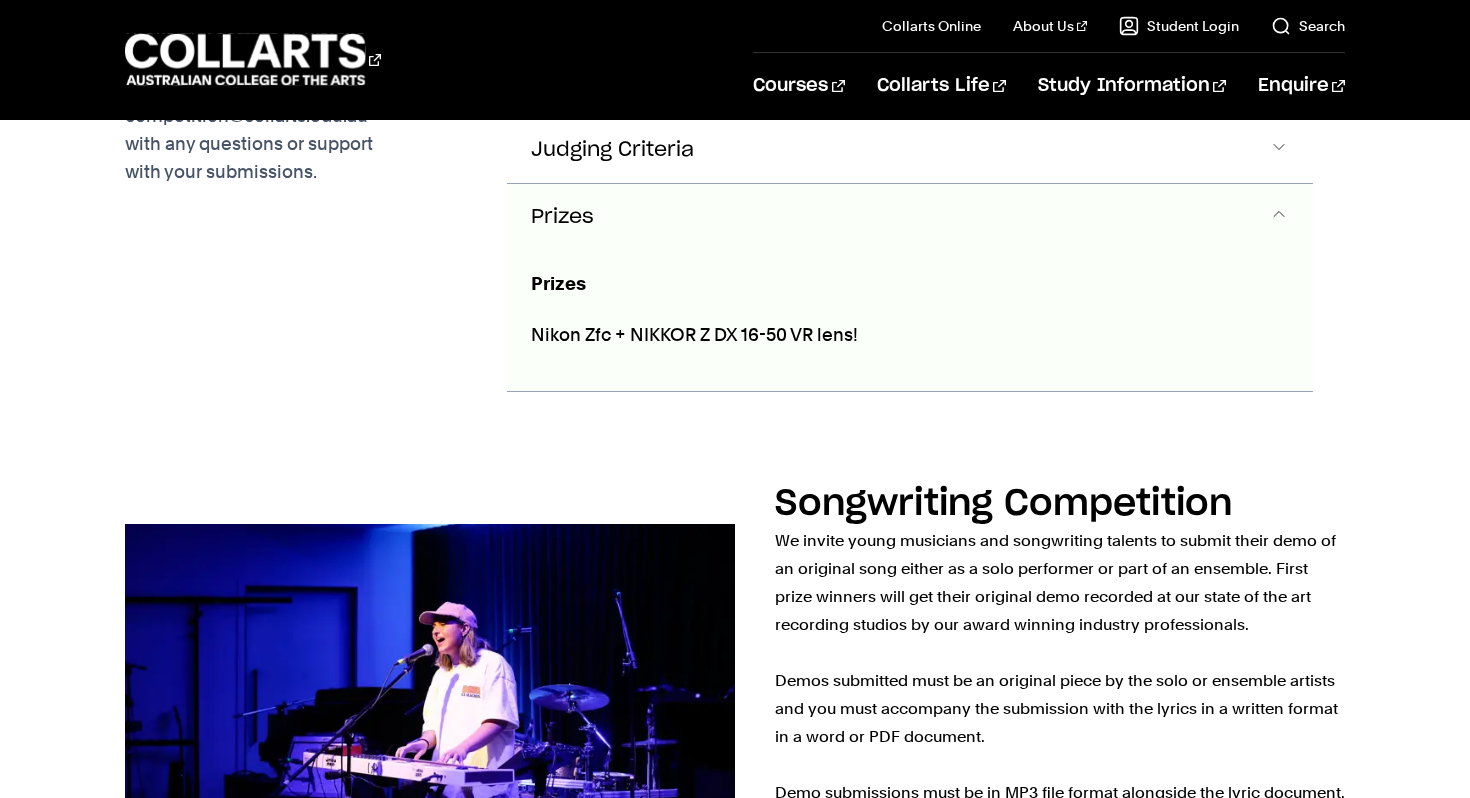 click on "Prizes" at bounding box center [910, 217] 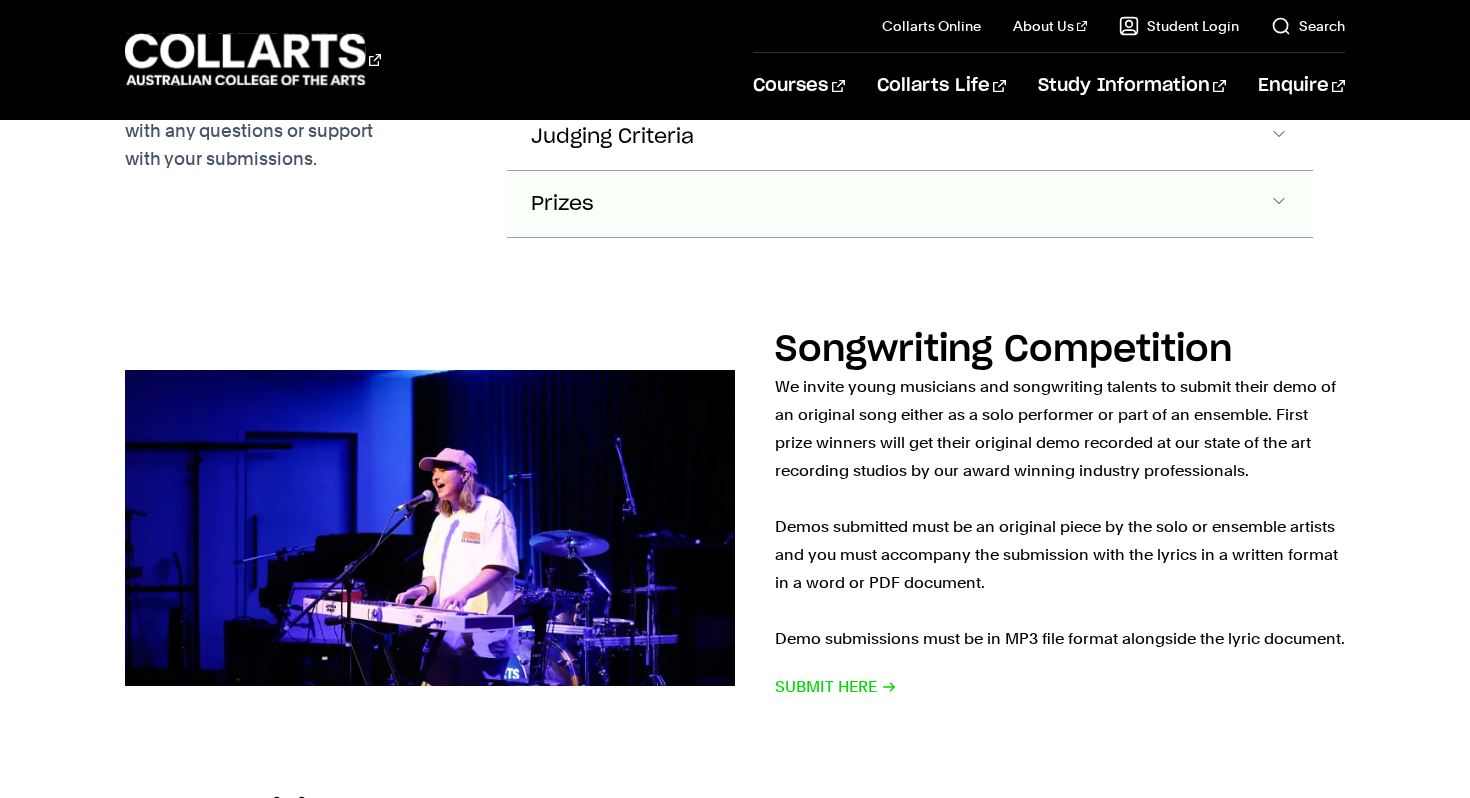 scroll, scrollTop: 3400, scrollLeft: 0, axis: vertical 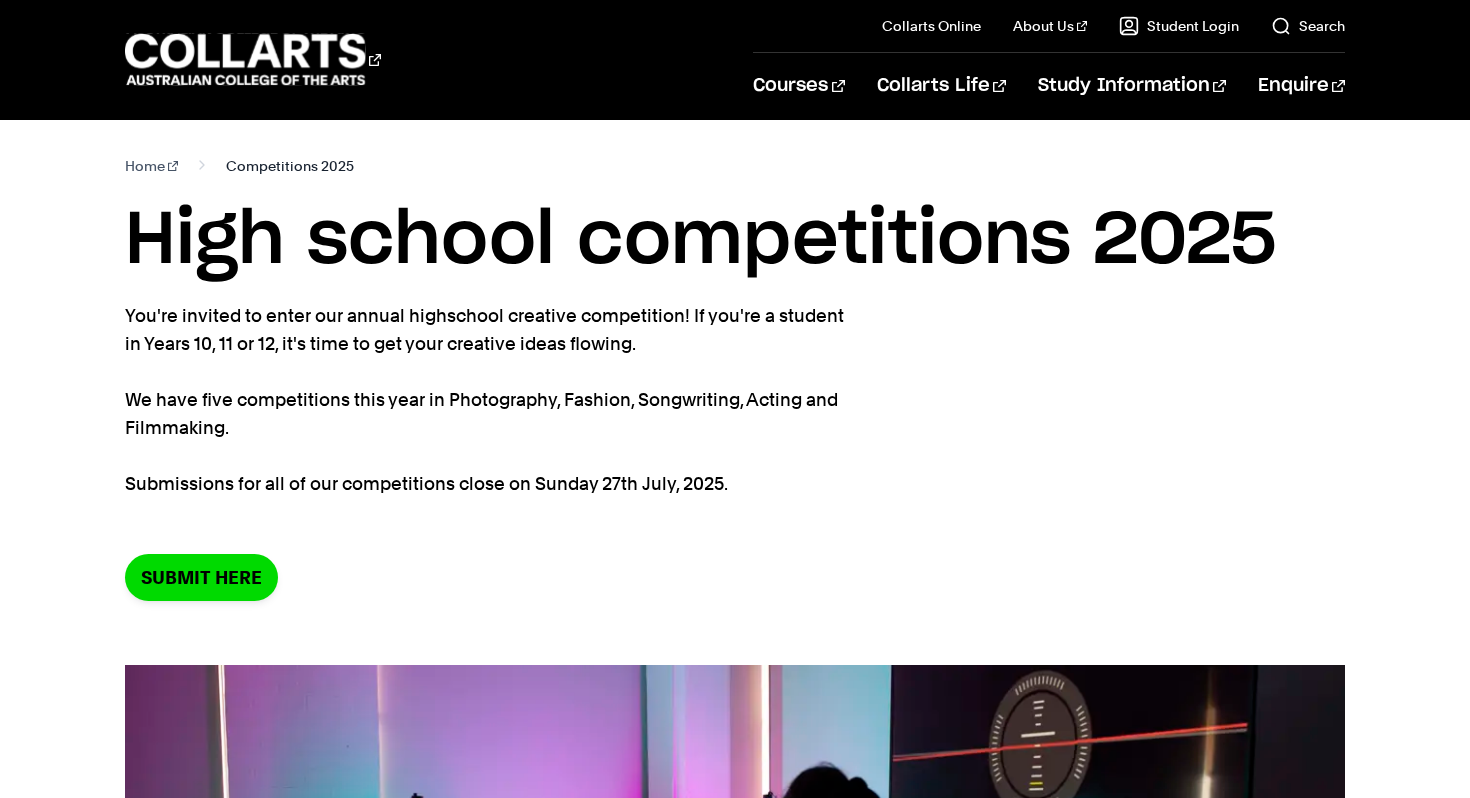 click on "Competitions 2025" at bounding box center [290, 166] 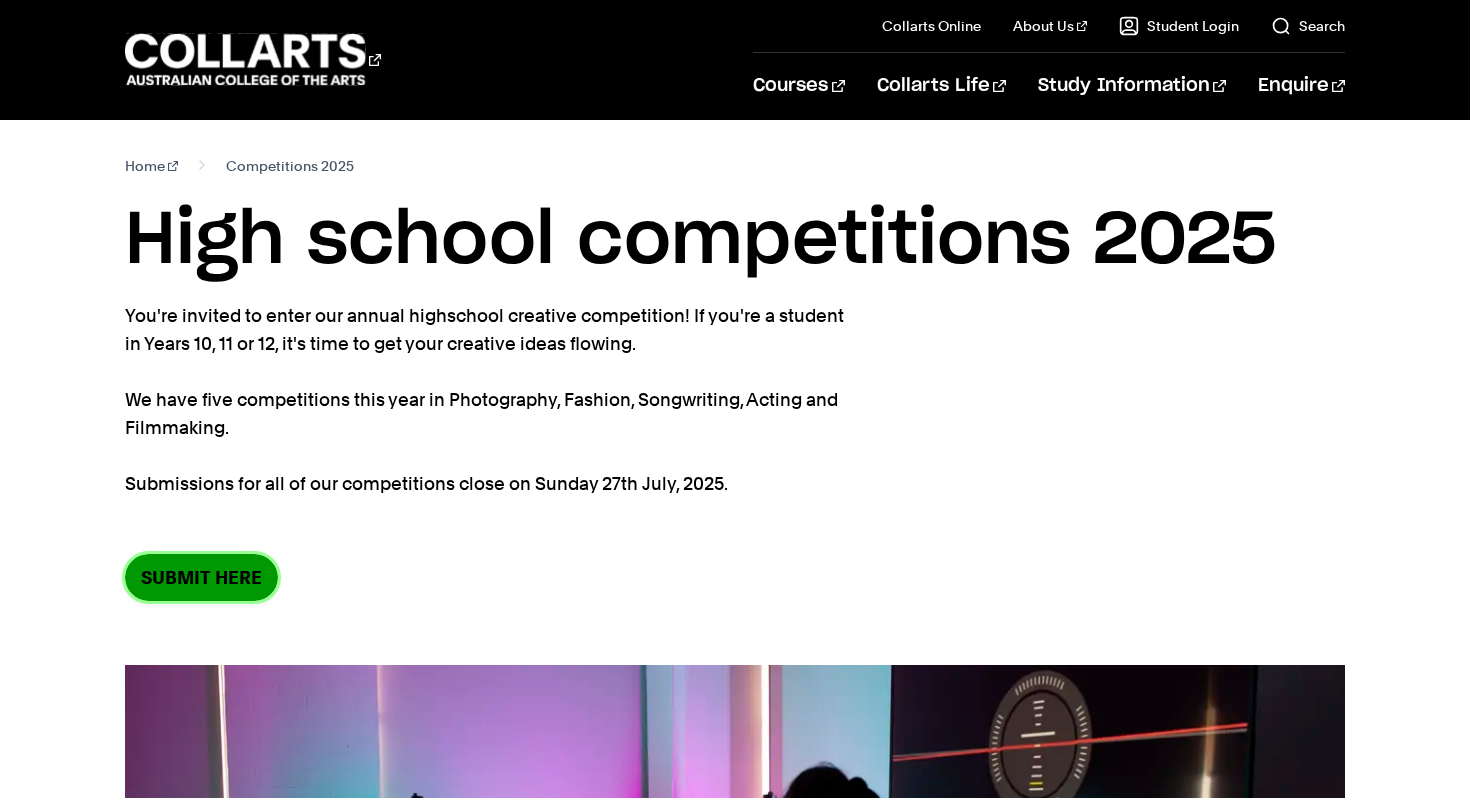 click on "SUBMIT HERE" at bounding box center (201, 577) 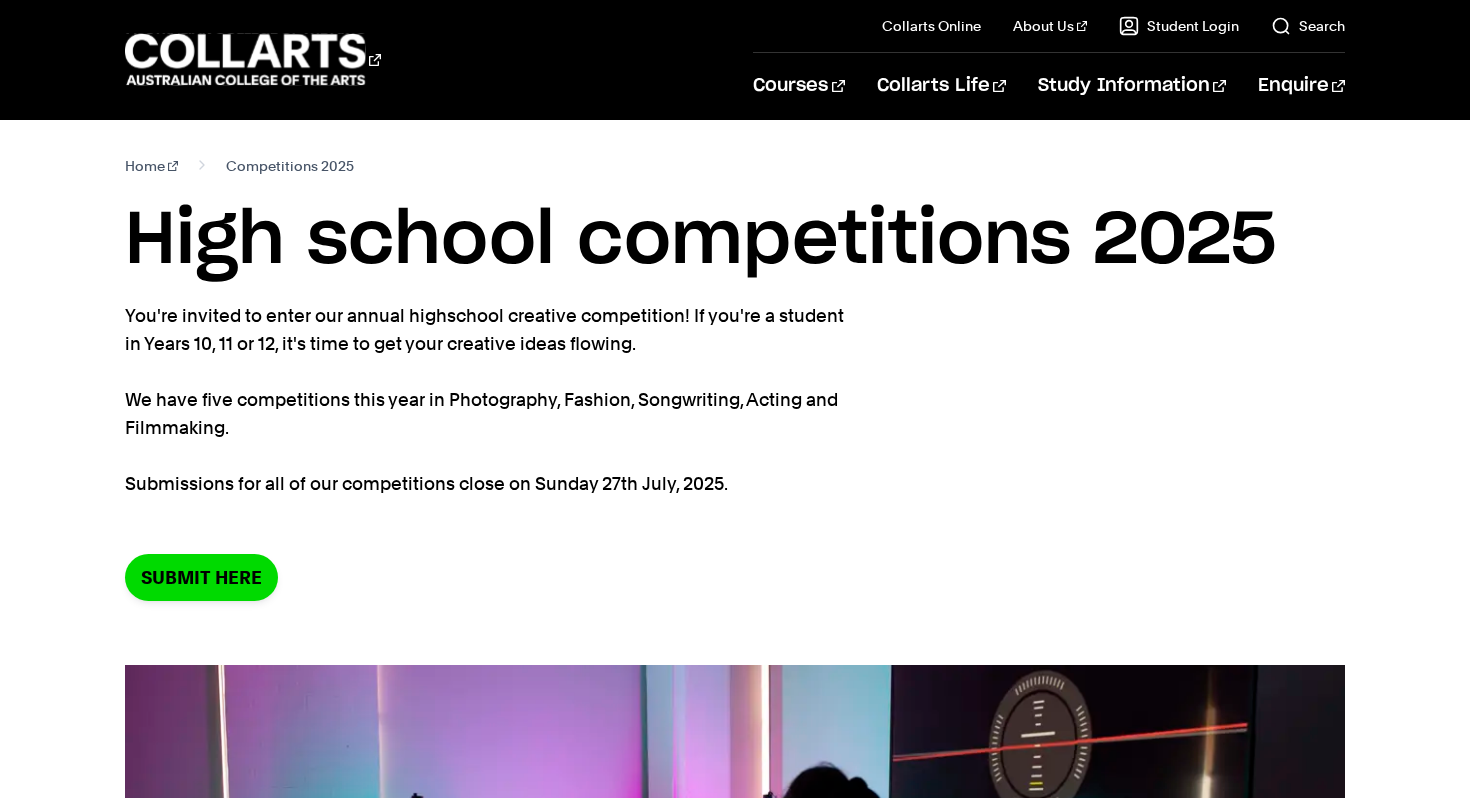 scroll, scrollTop: 0, scrollLeft: 0, axis: both 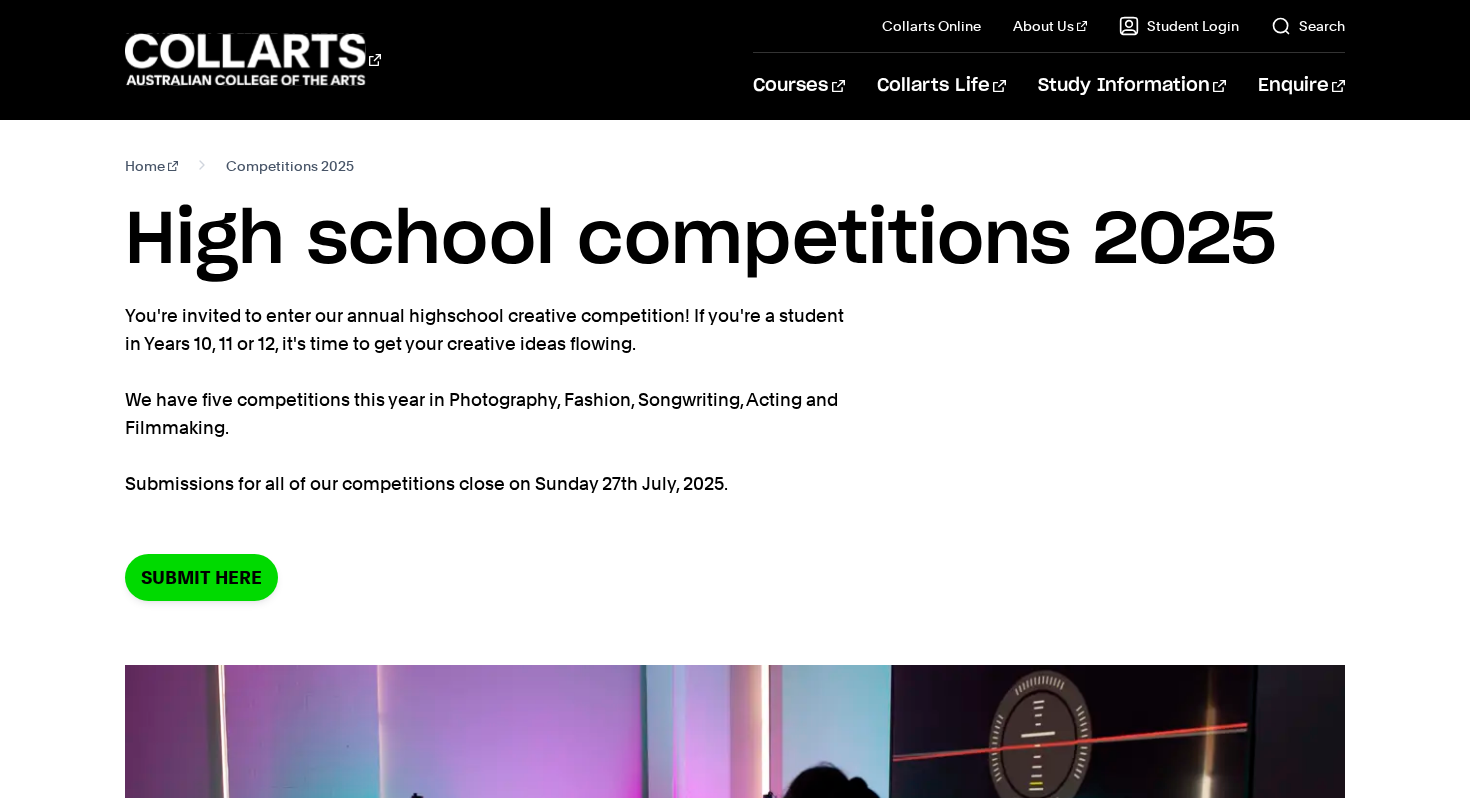 click on "Home
Competitions 2025" at bounding box center [735, 166] 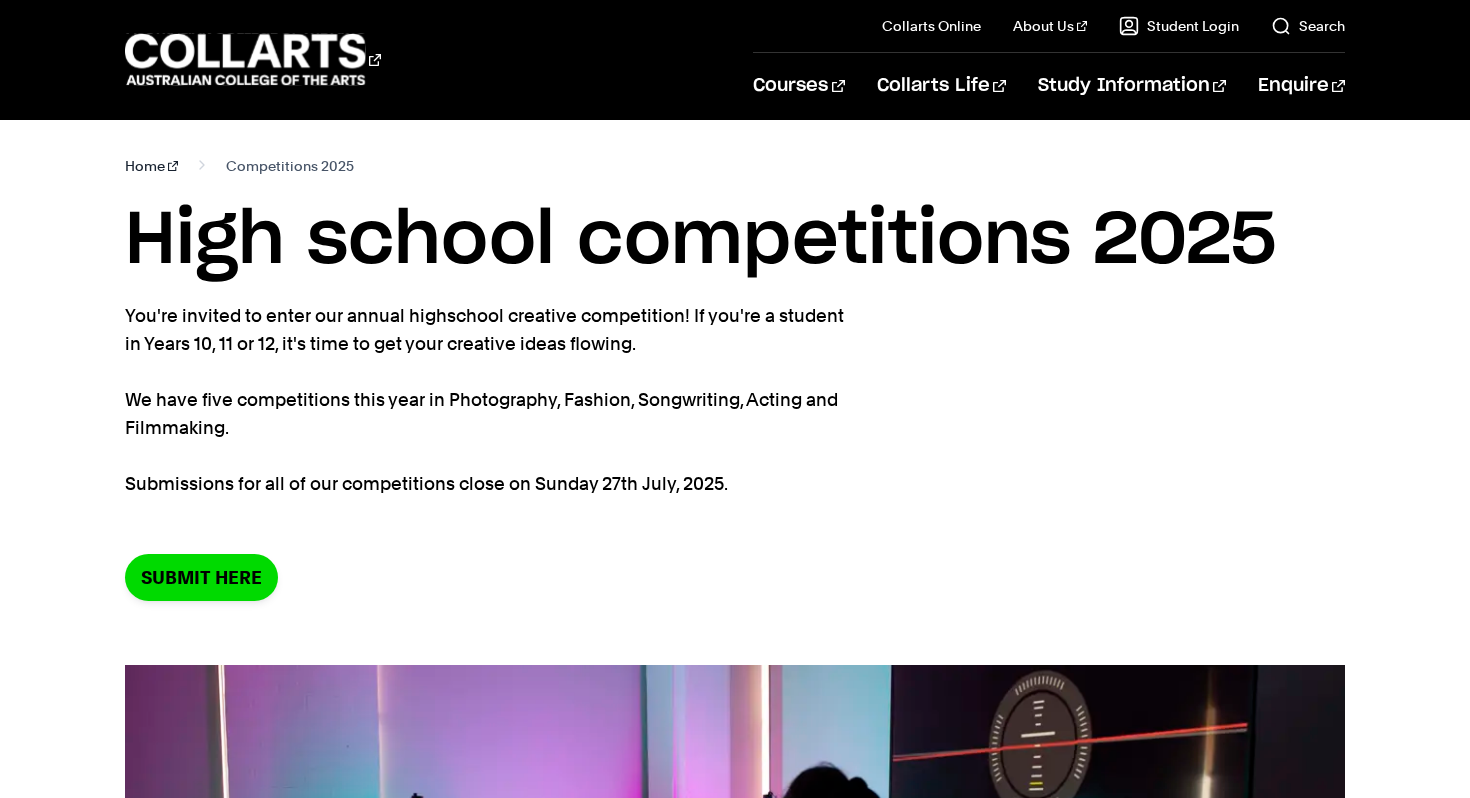 click on "Home" at bounding box center [151, 166] 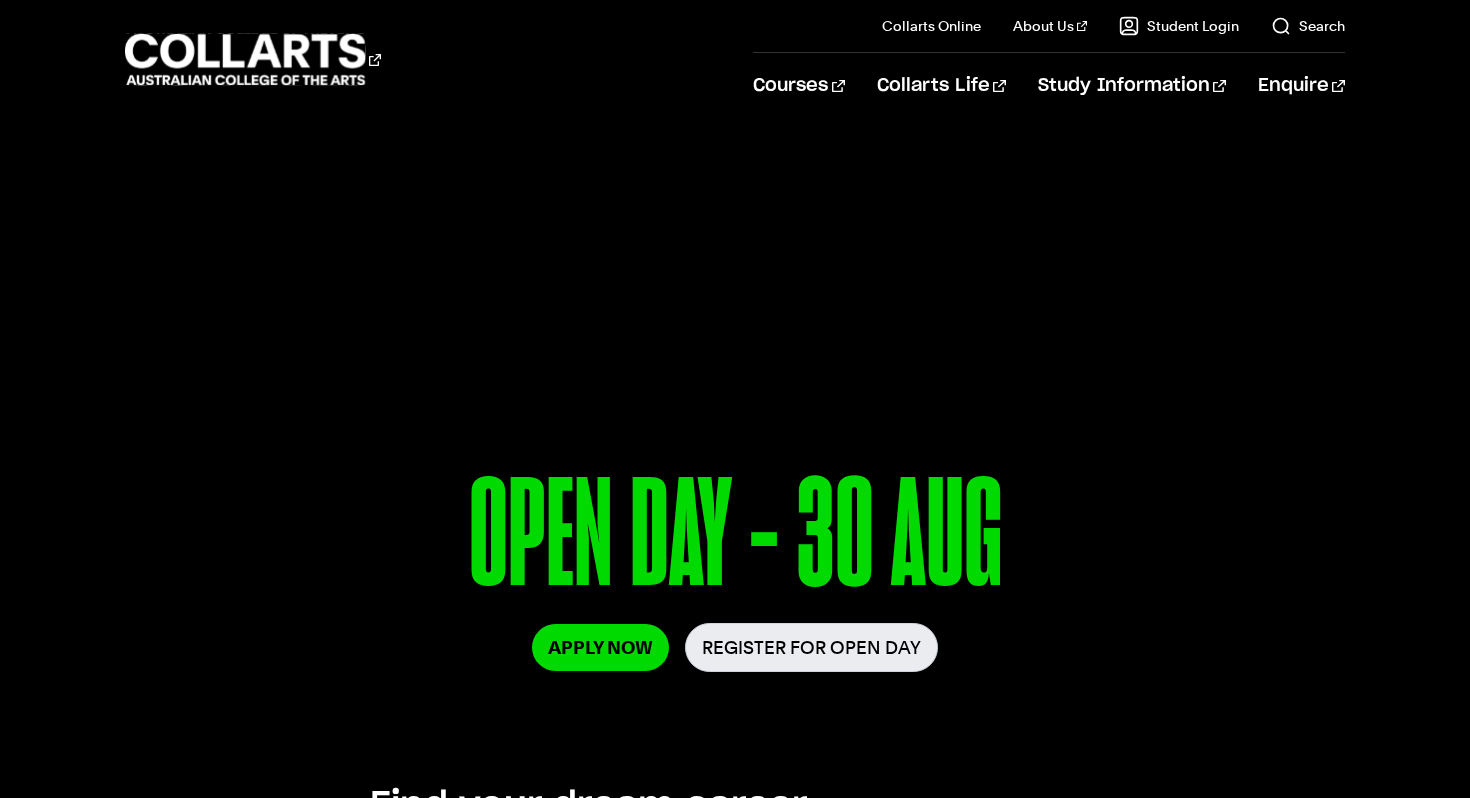 scroll, scrollTop: 2495, scrollLeft: 0, axis: vertical 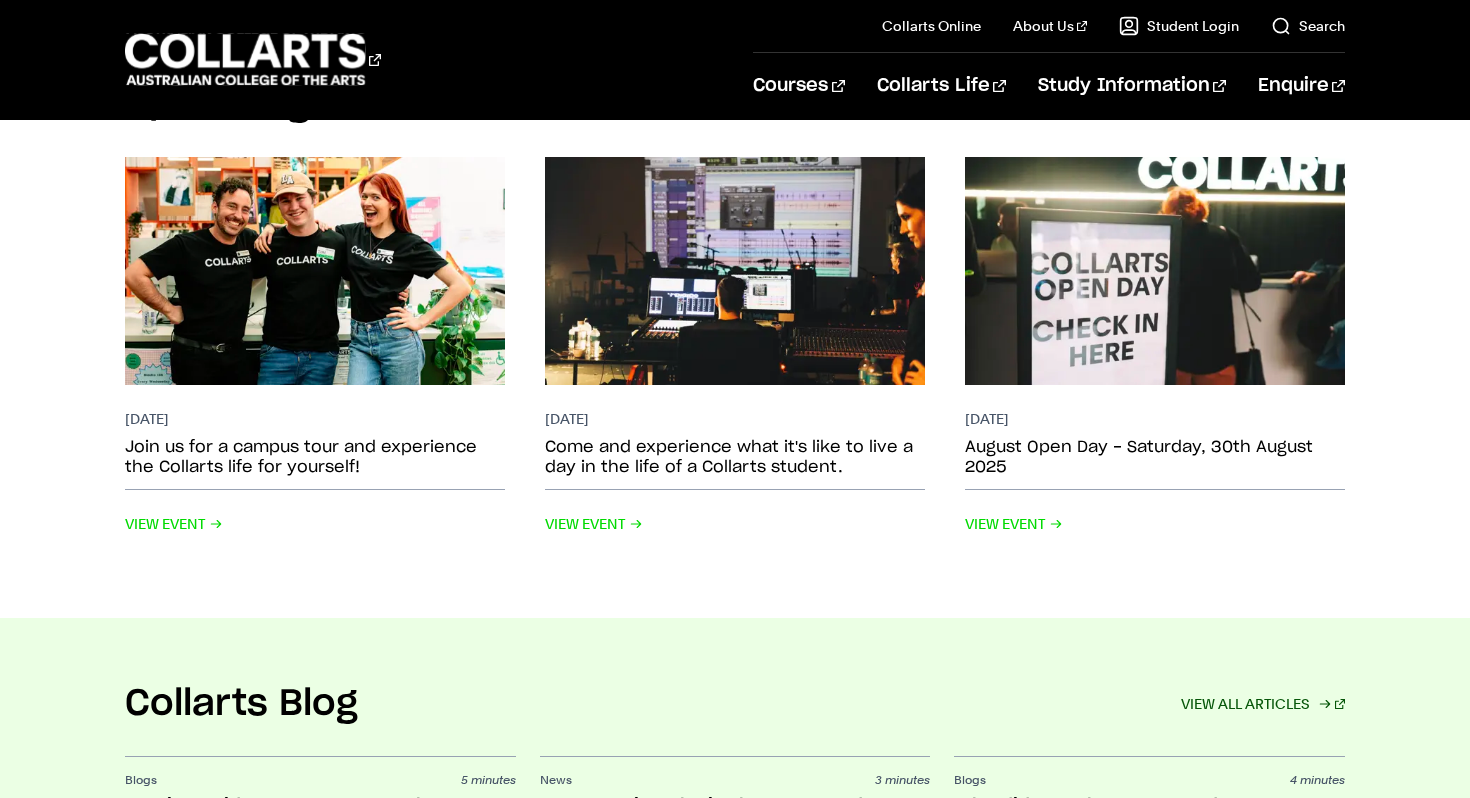 click on "VIEW ALL ARTICLES" at bounding box center [1263, 704] 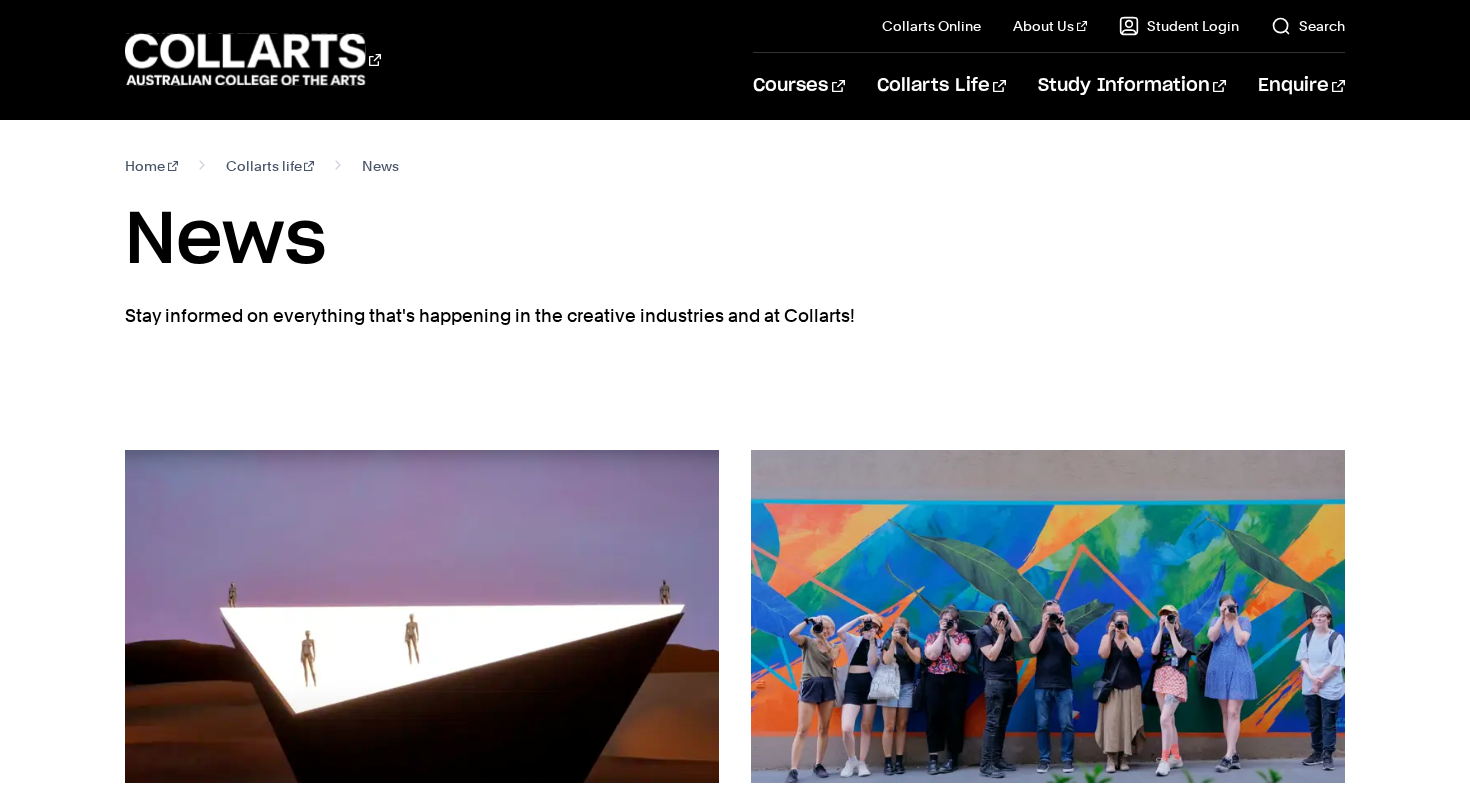 scroll, scrollTop: 0, scrollLeft: 0, axis: both 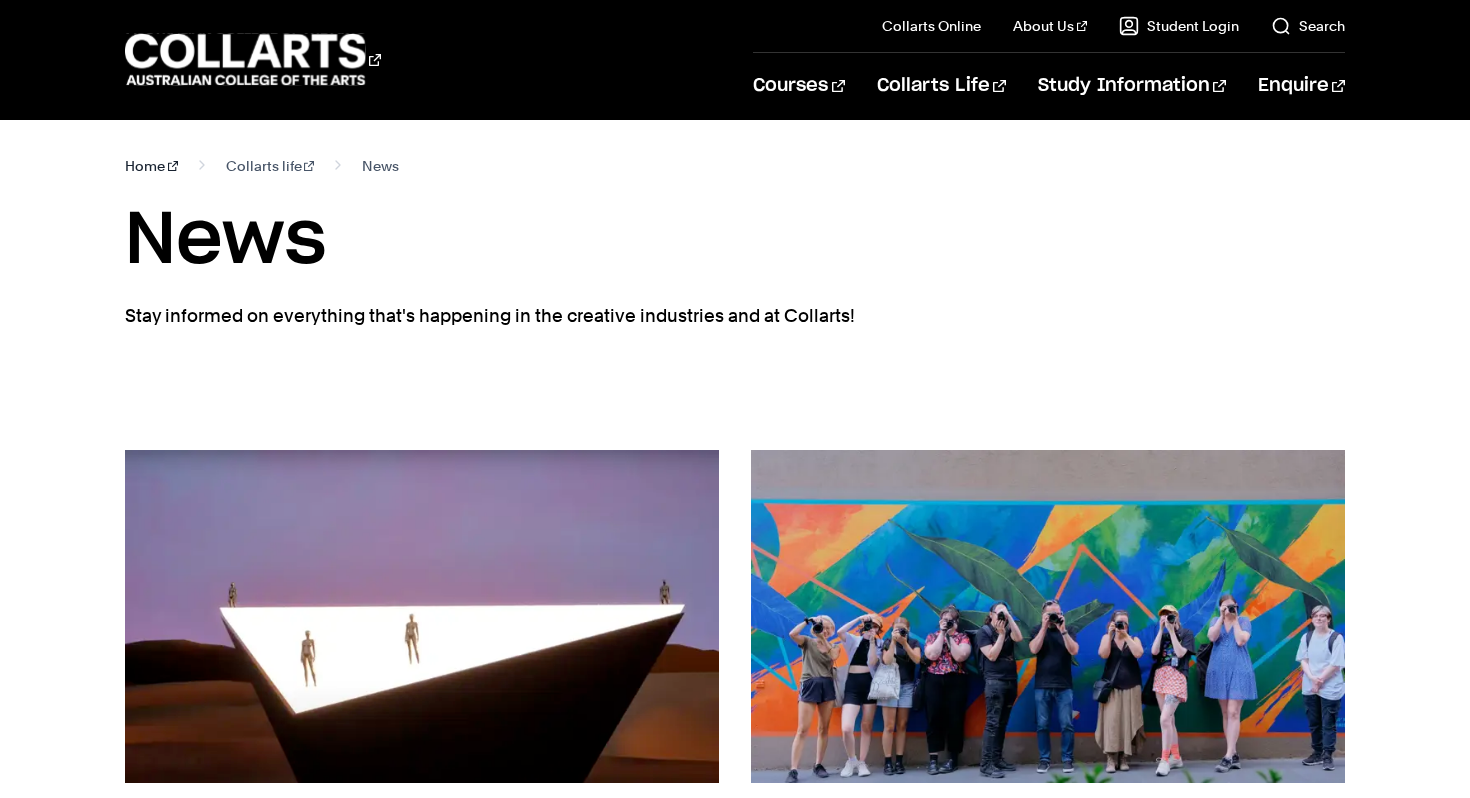 click on "Home" at bounding box center [151, 166] 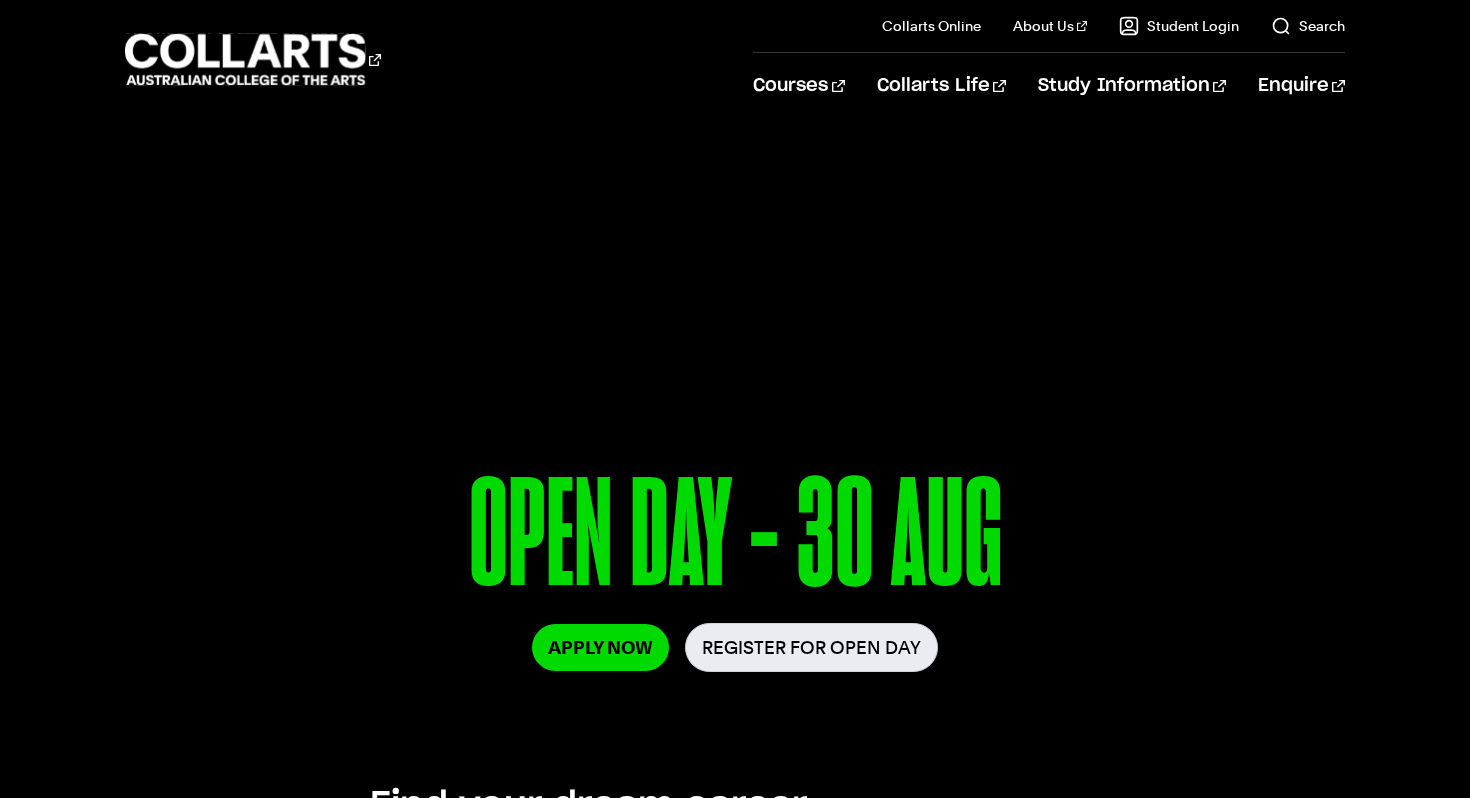 scroll, scrollTop: 0, scrollLeft: 0, axis: both 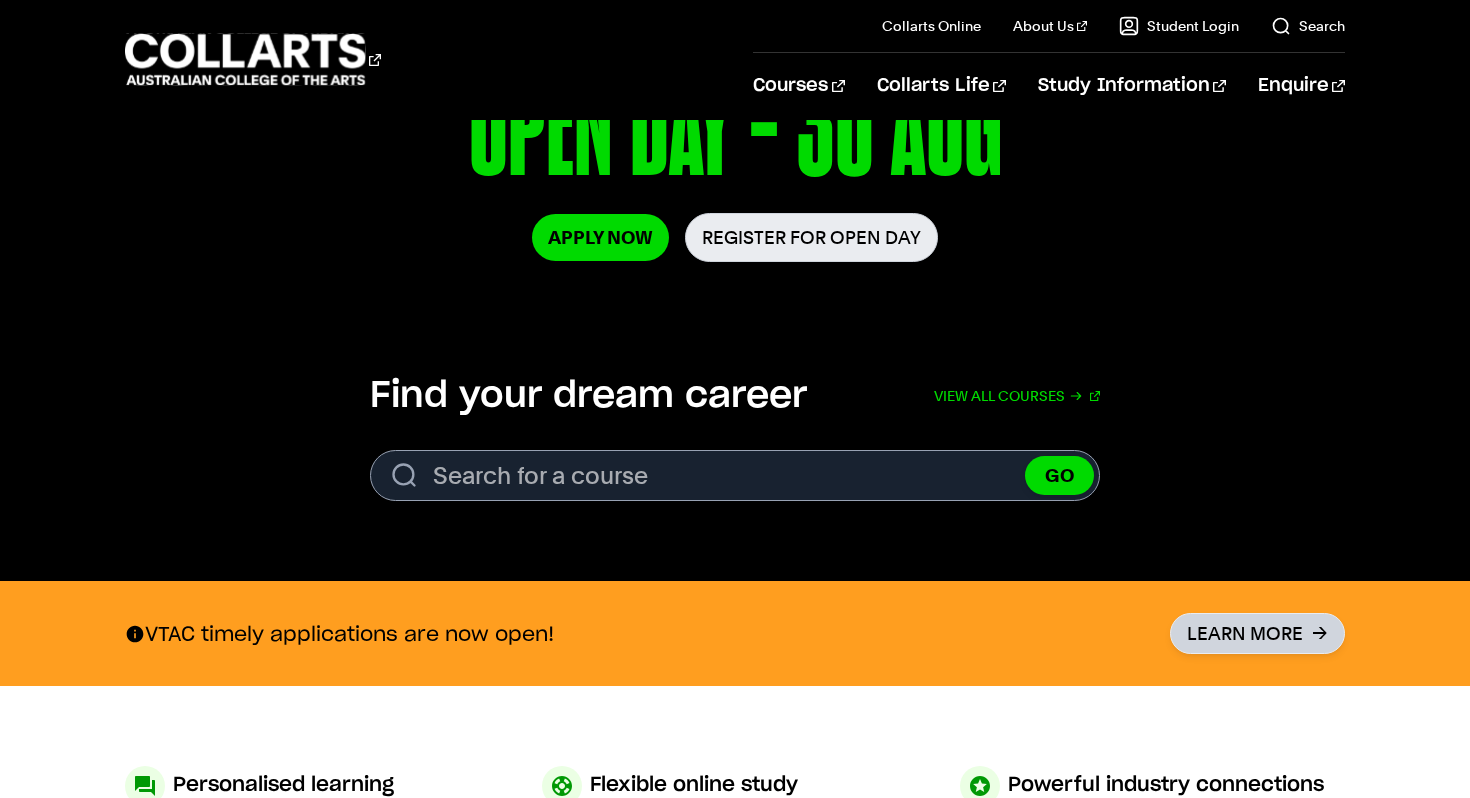 click on "Learn More" at bounding box center [1257, 633] 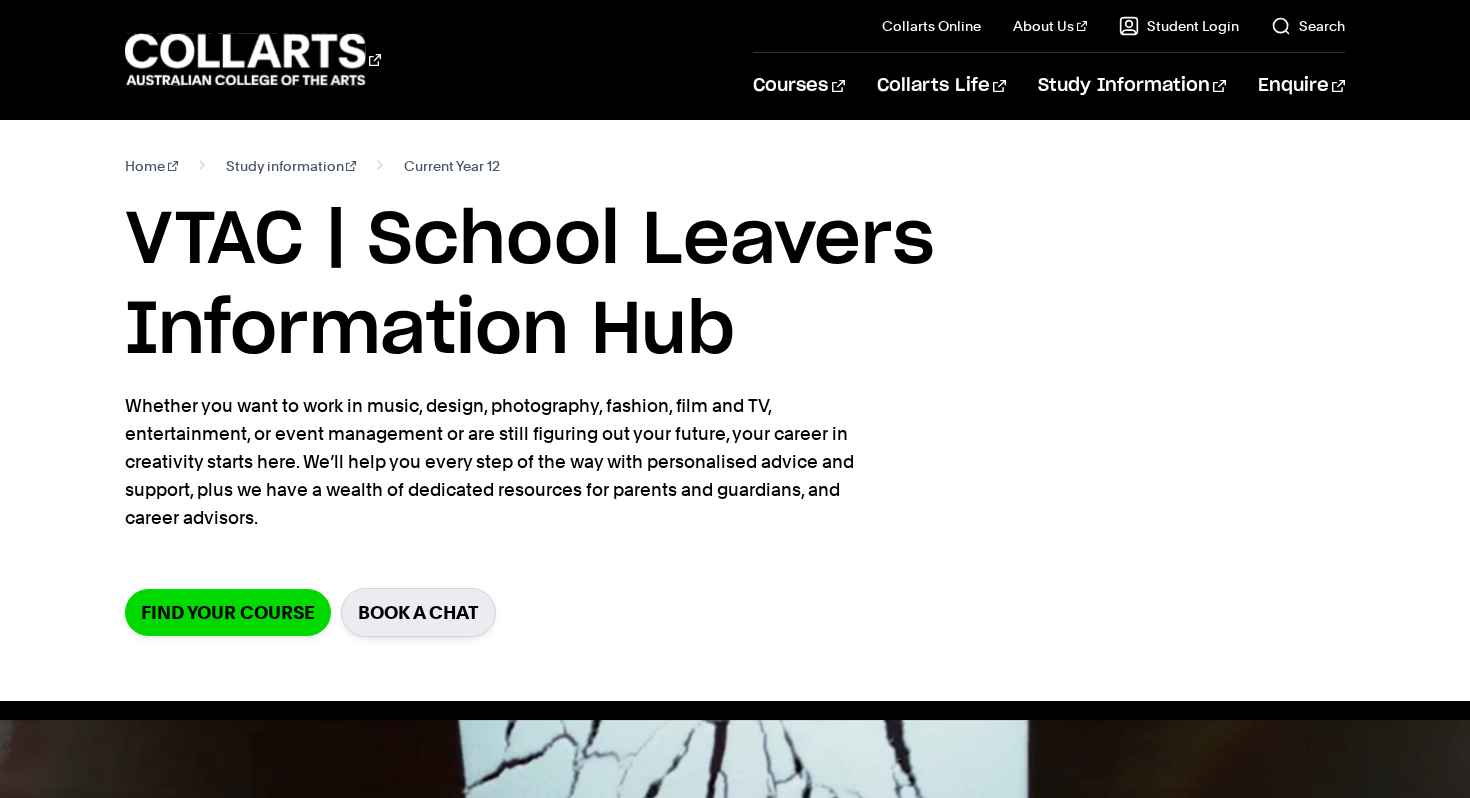 scroll, scrollTop: 0, scrollLeft: 0, axis: both 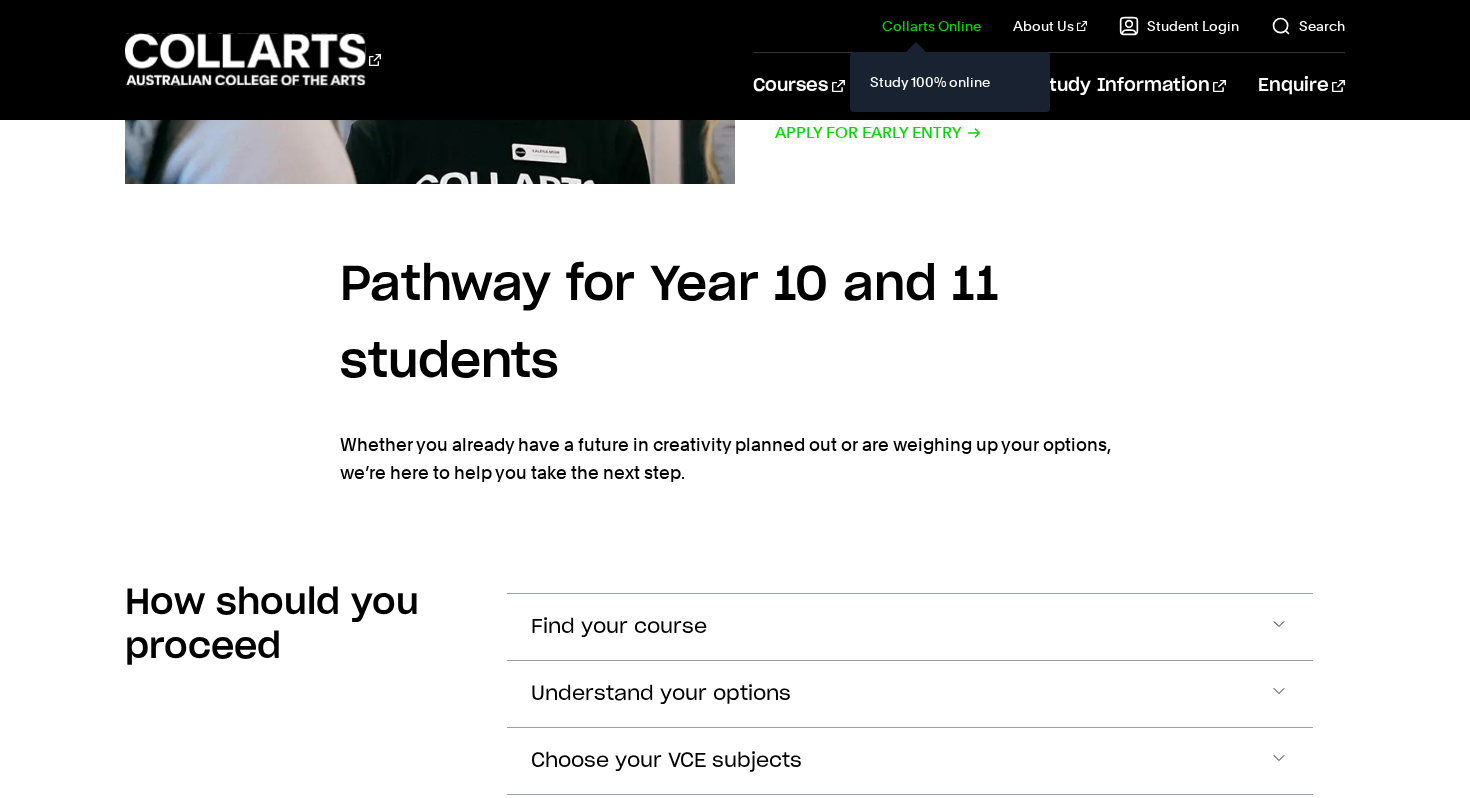 click on "Collarts Online" at bounding box center (931, 26) 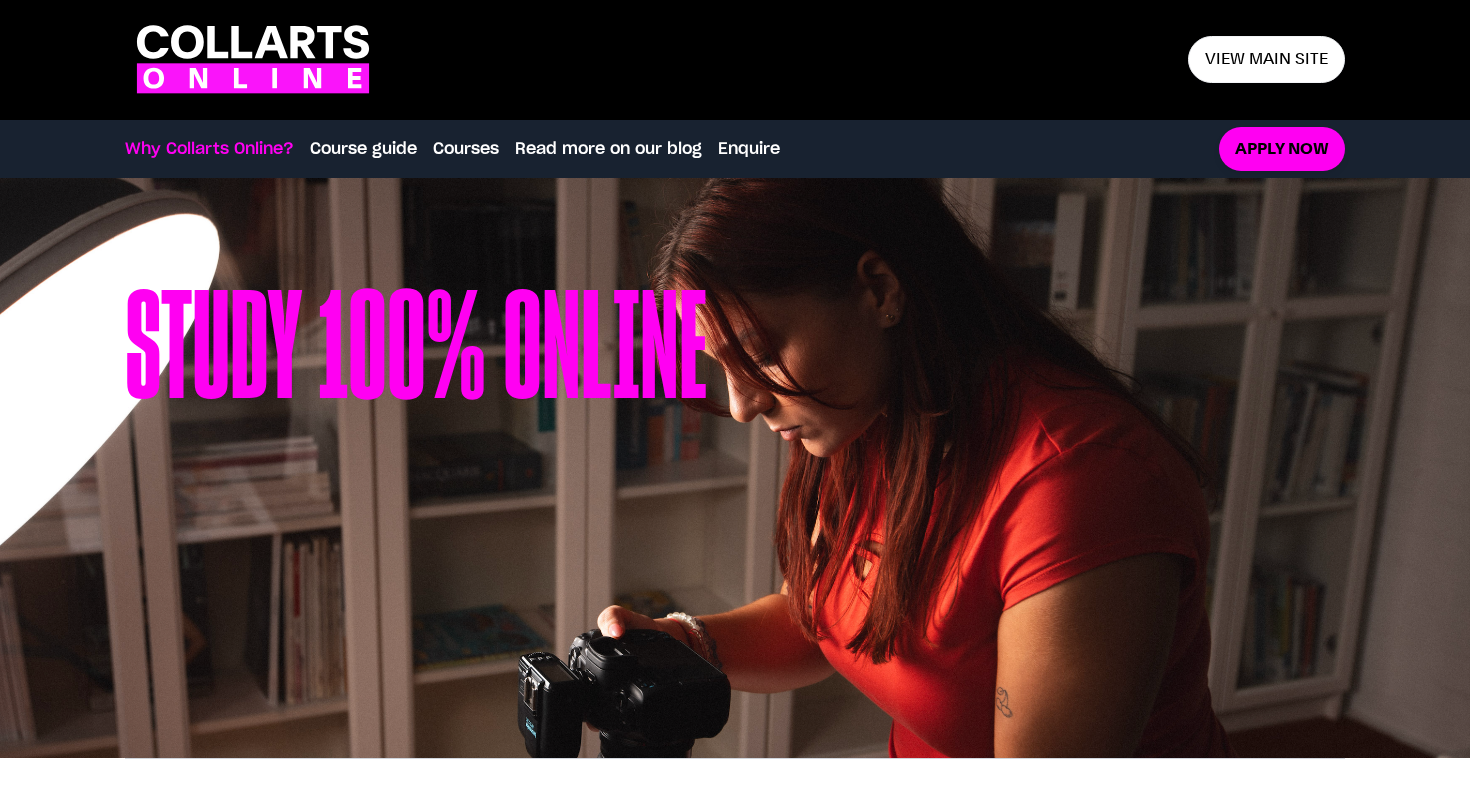 scroll, scrollTop: 0, scrollLeft: 0, axis: both 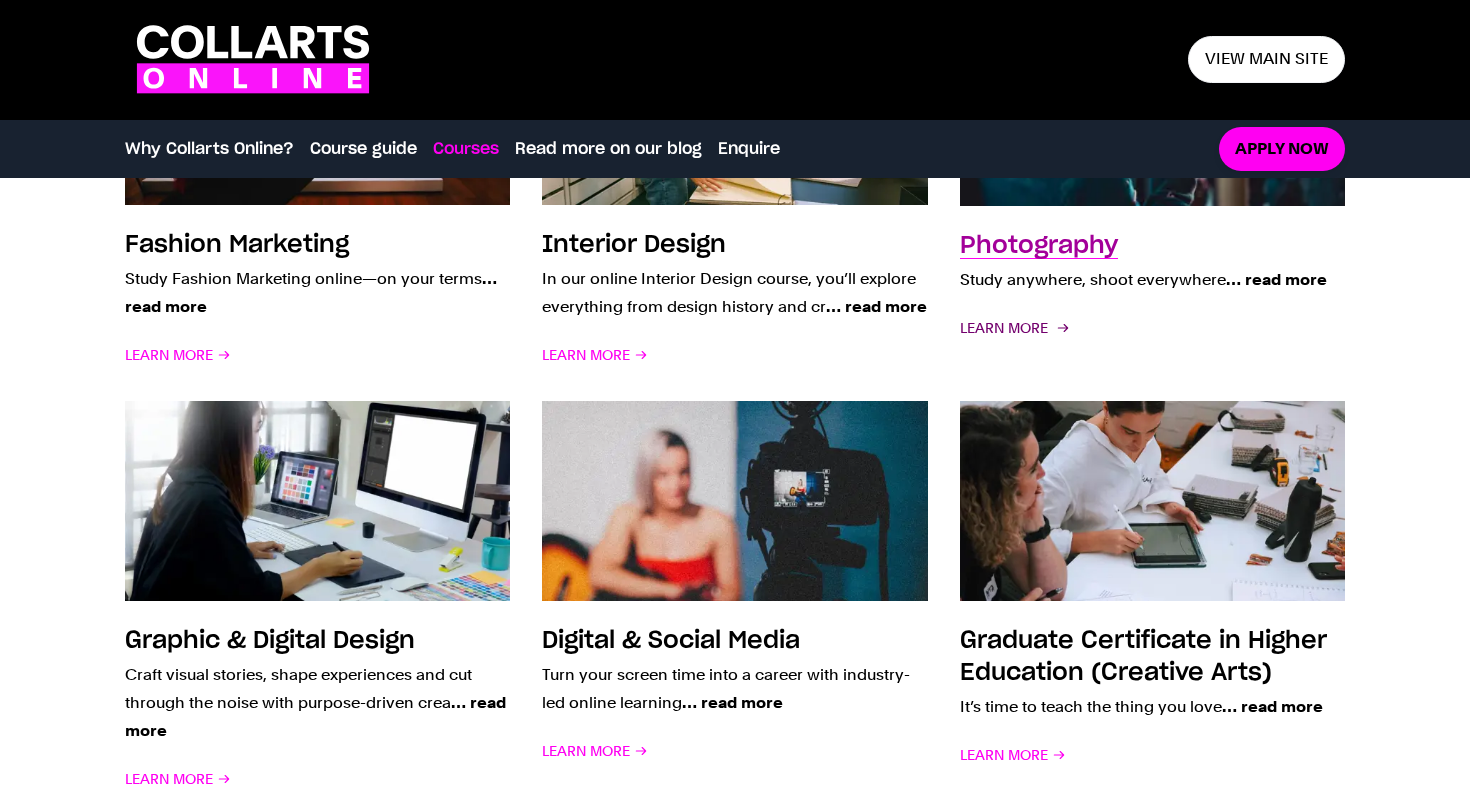 click on "Learn More" at bounding box center [1013, 328] 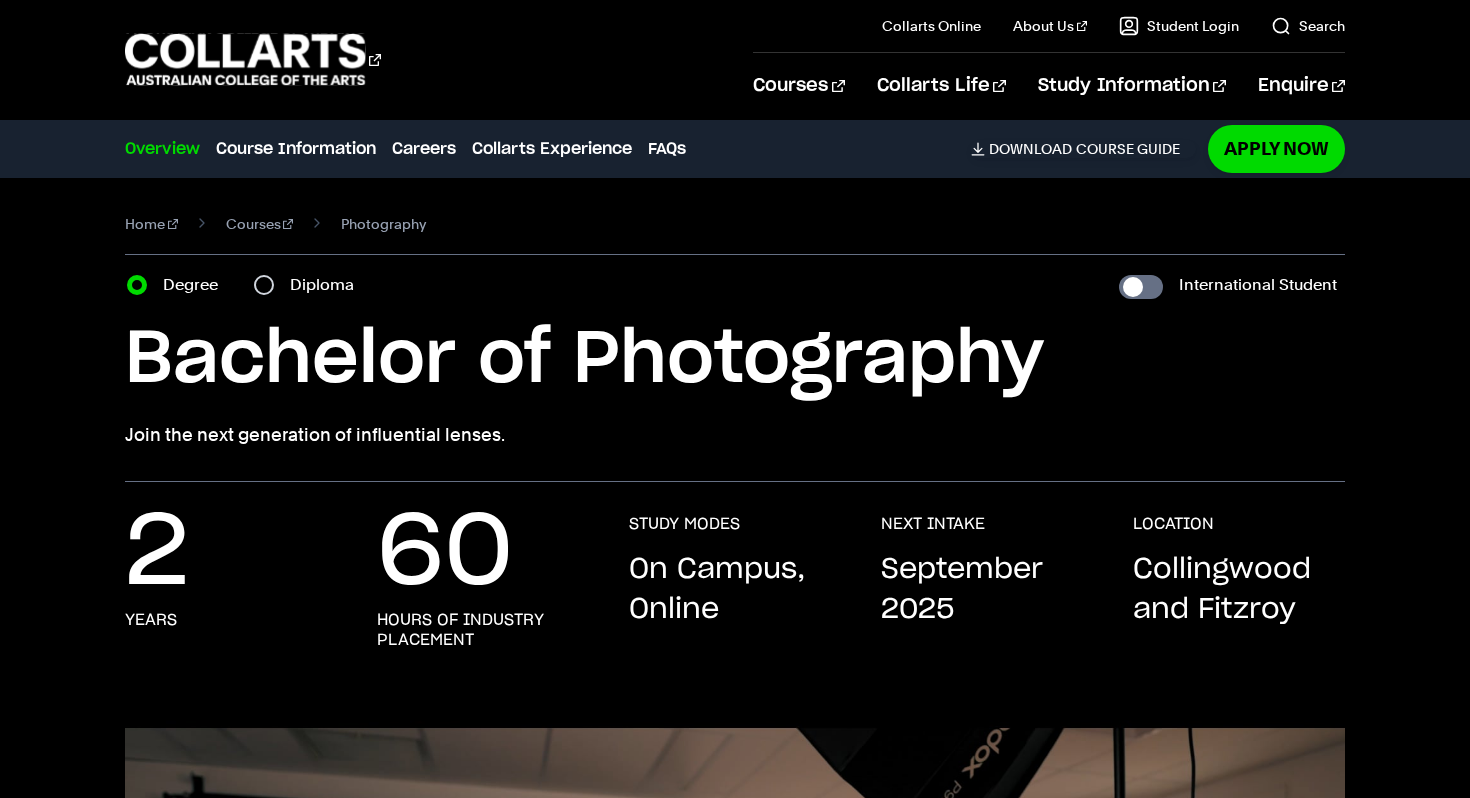 scroll, scrollTop: 0, scrollLeft: 0, axis: both 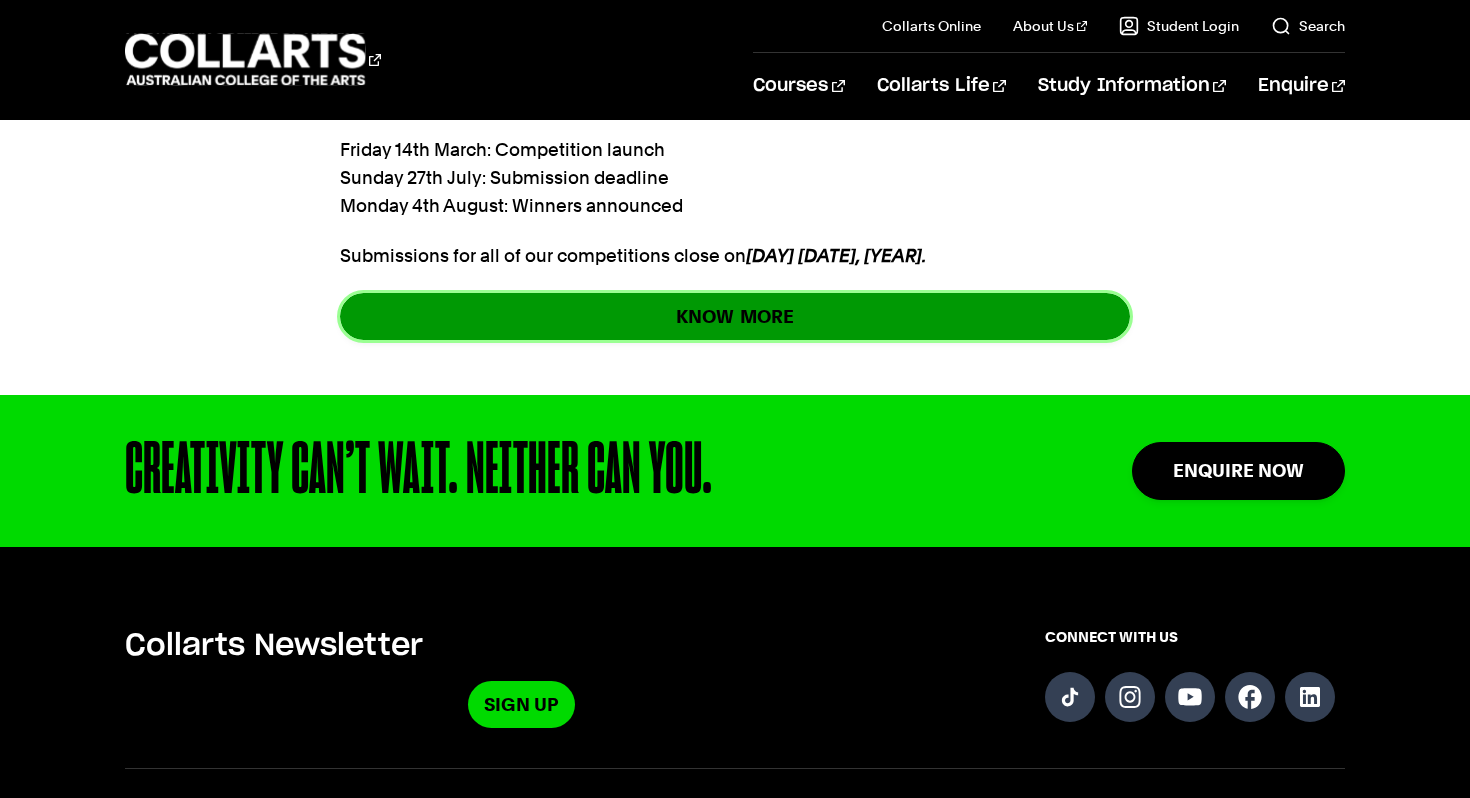 click on "KNOW  MORE" at bounding box center (735, 316) 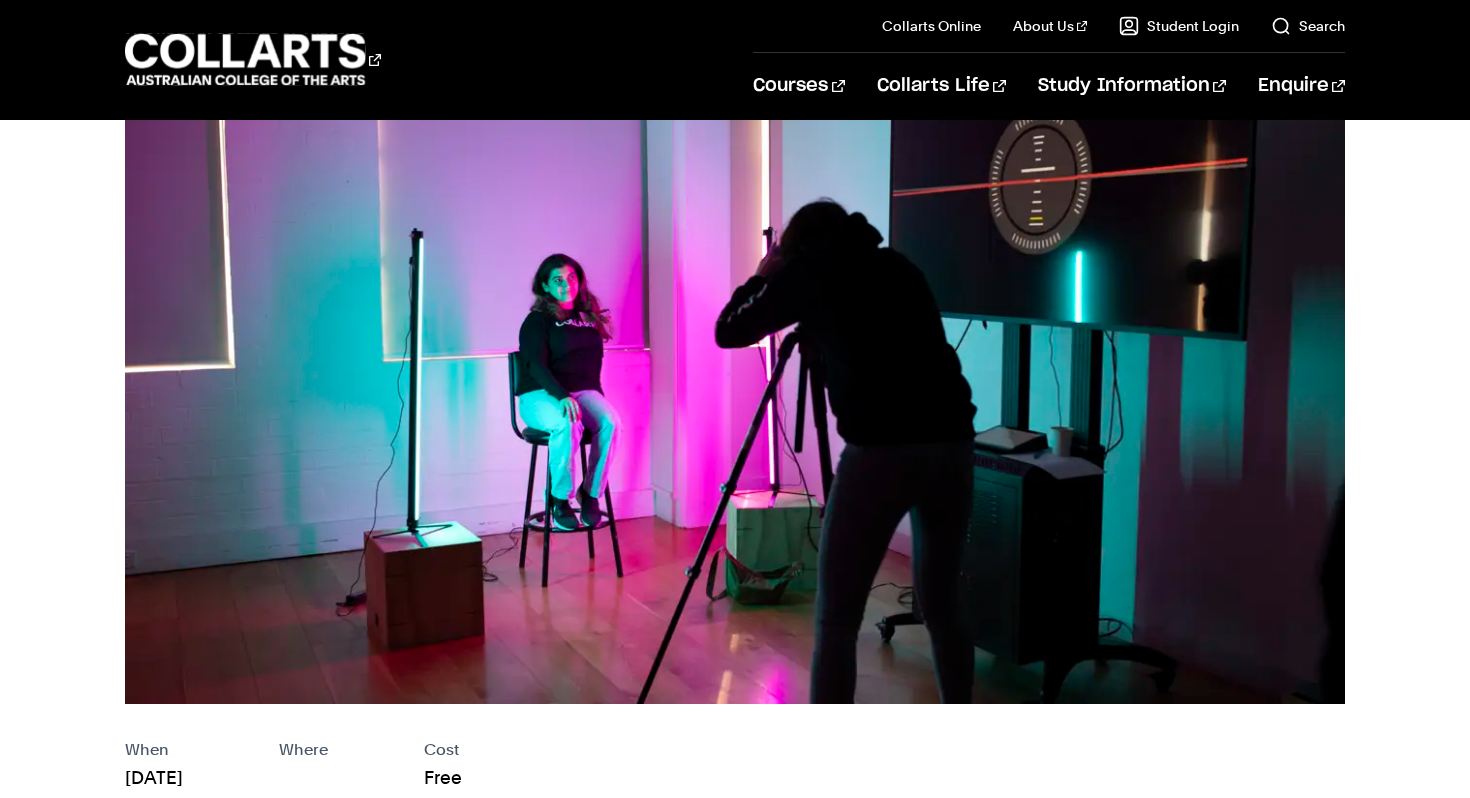 scroll, scrollTop: 106, scrollLeft: 0, axis: vertical 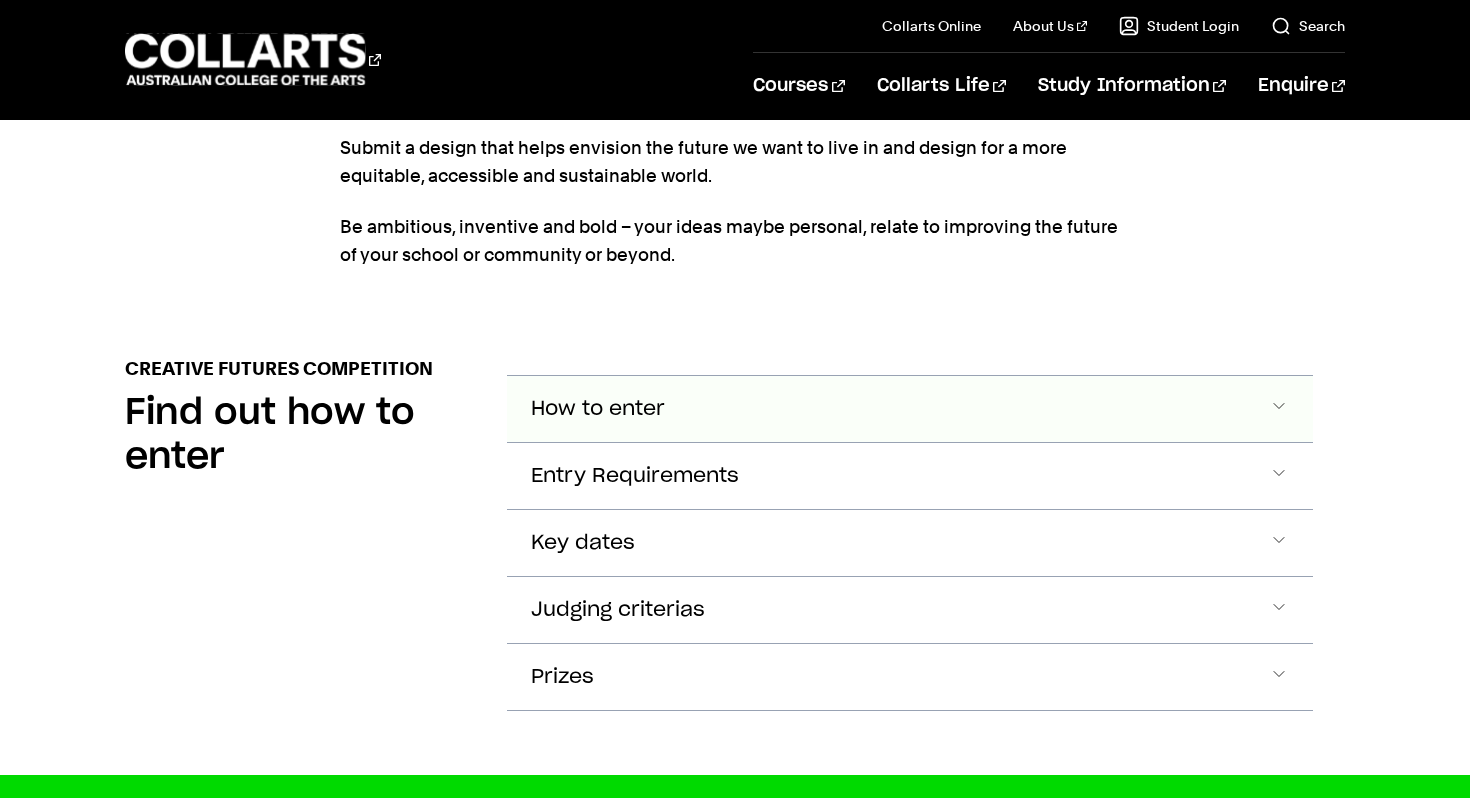 click on "How to enter" at bounding box center [598, 409] 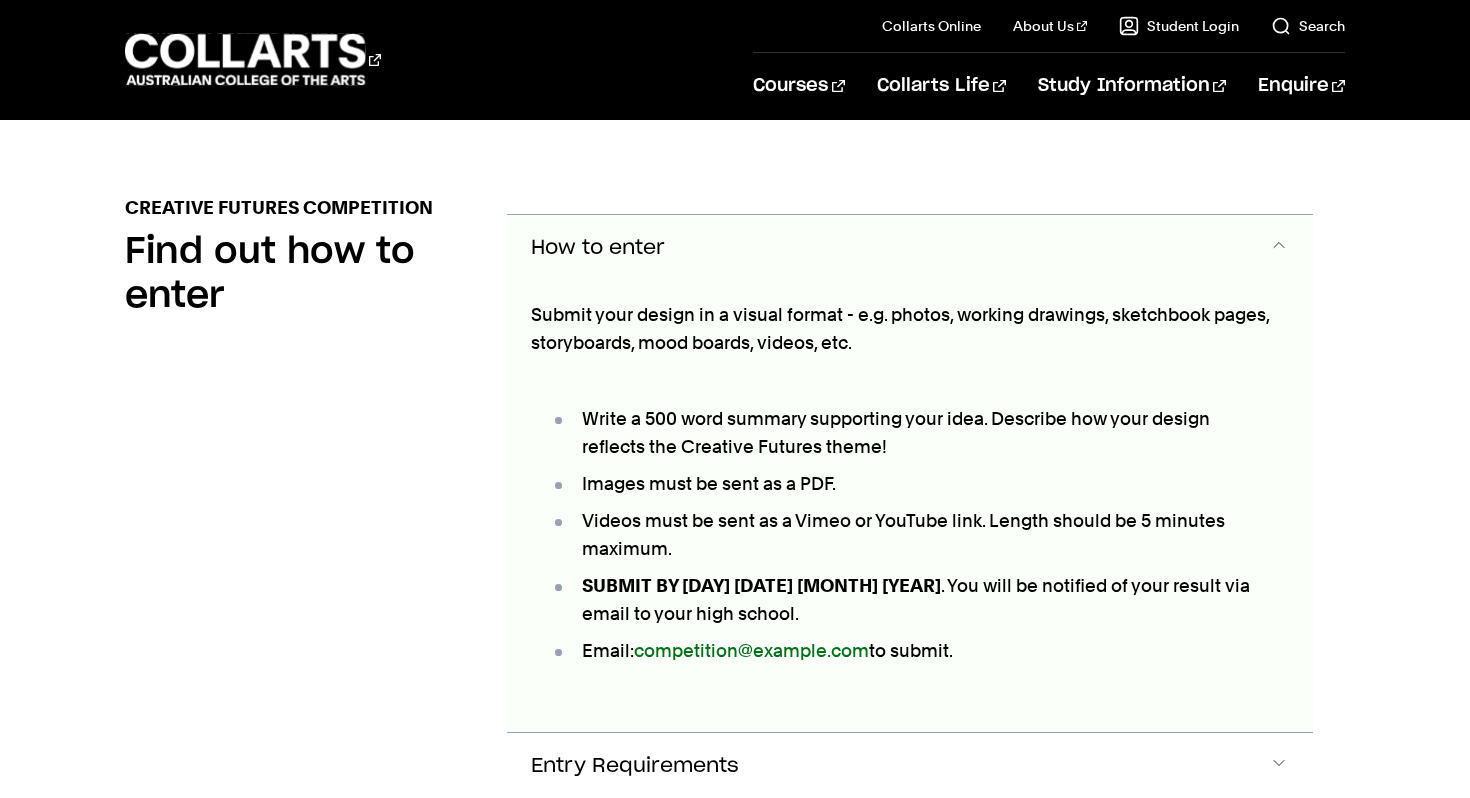 scroll, scrollTop: 1745, scrollLeft: 0, axis: vertical 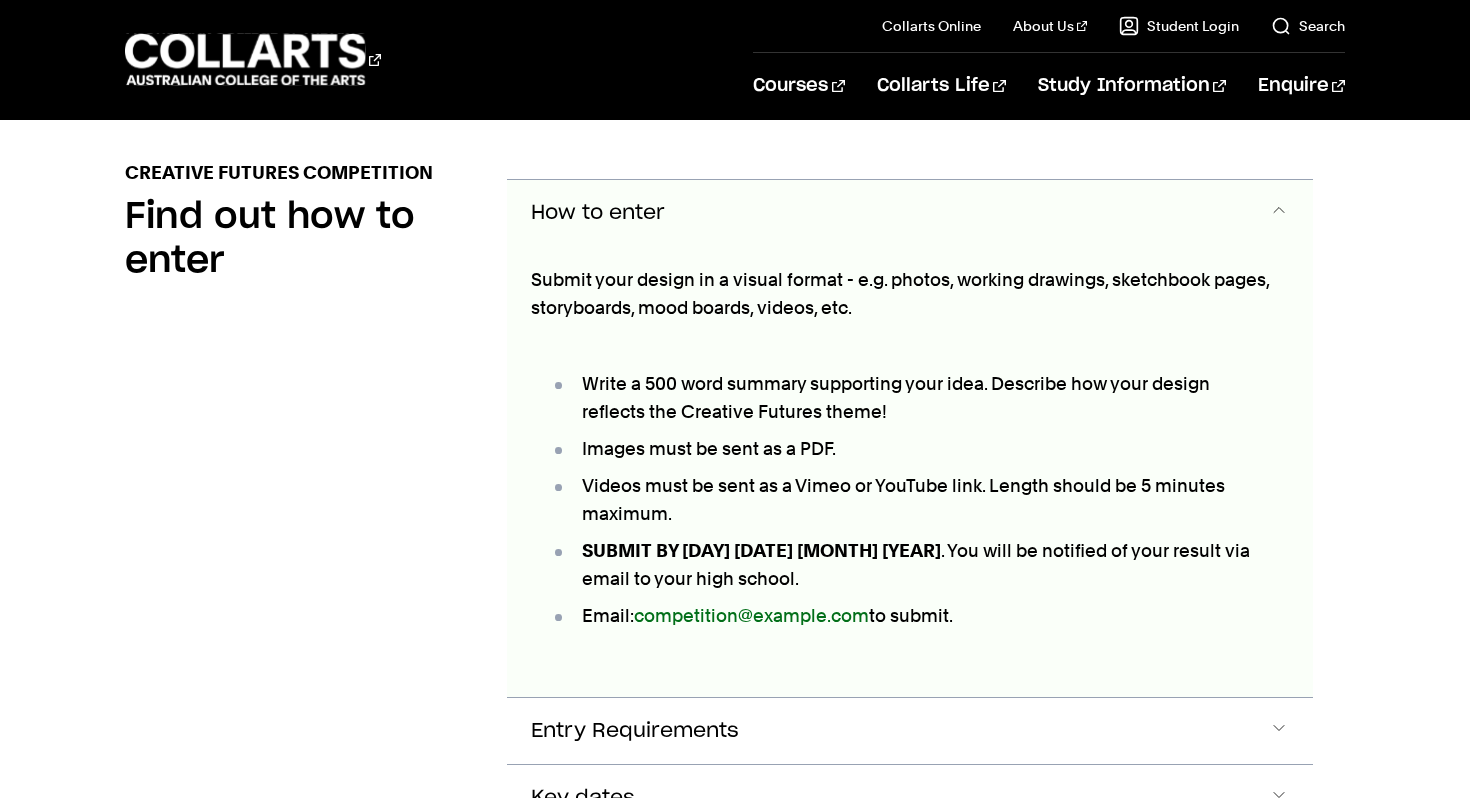 click on "Submit your design in a visual format - e.g. photos, working drawings, sketchbook pages, storyboards, mood boards, videos, etc.
Write a 500 word summary supporting your idea. Describe how your design reflects the Creative Futures theme!
Images must be sent as a PDF.
Videos must be sent as a Vimeo or YouTube link. Length should be 5 minutes maximum.
SUBMIT BY SUNDAY 11th AUGUST 2024 . You will be notified of your result via email to your high school.
Email:  competition@collarts.edu.au  to submit." at bounding box center (902, 471) 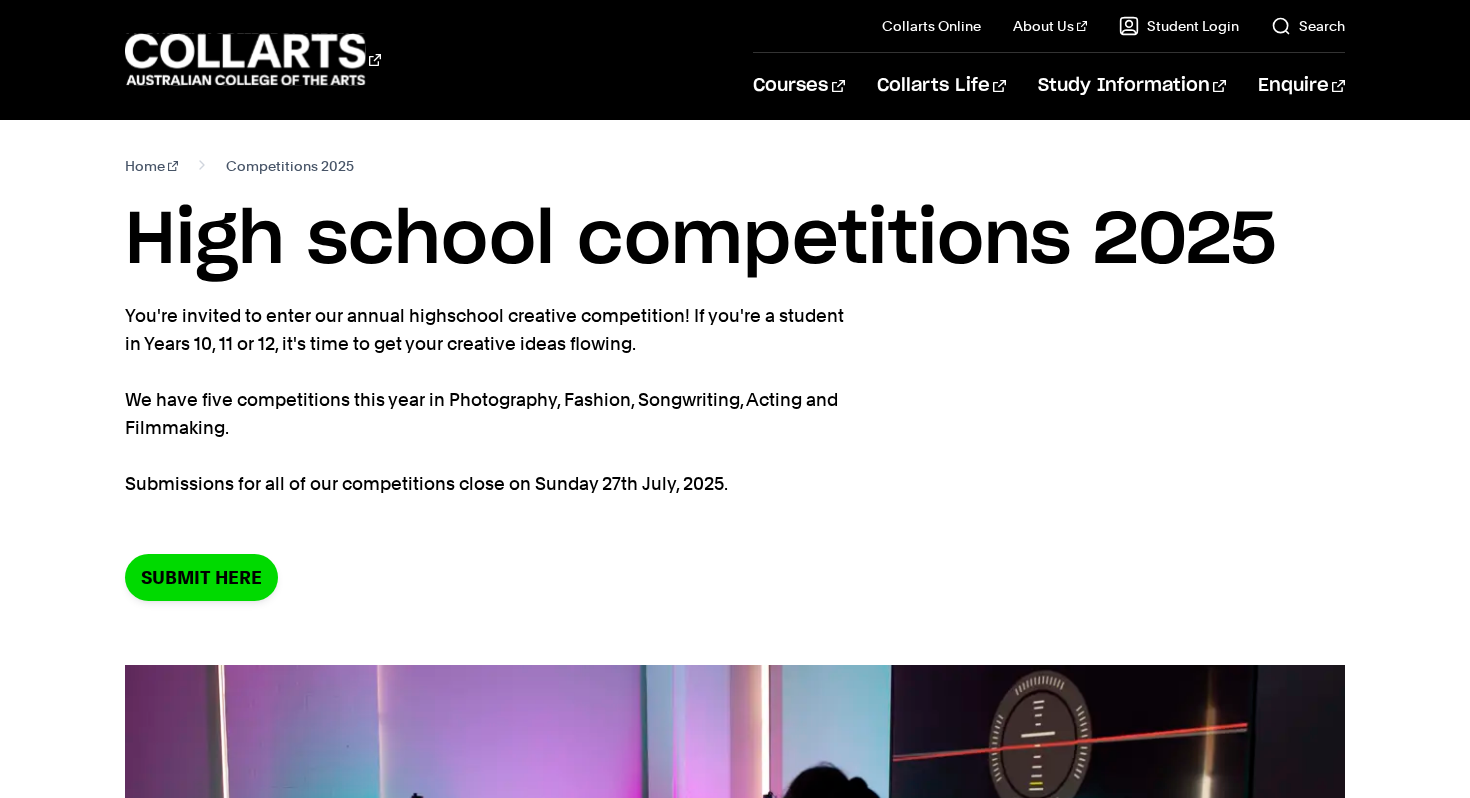 scroll, scrollTop: 0, scrollLeft: 0, axis: both 